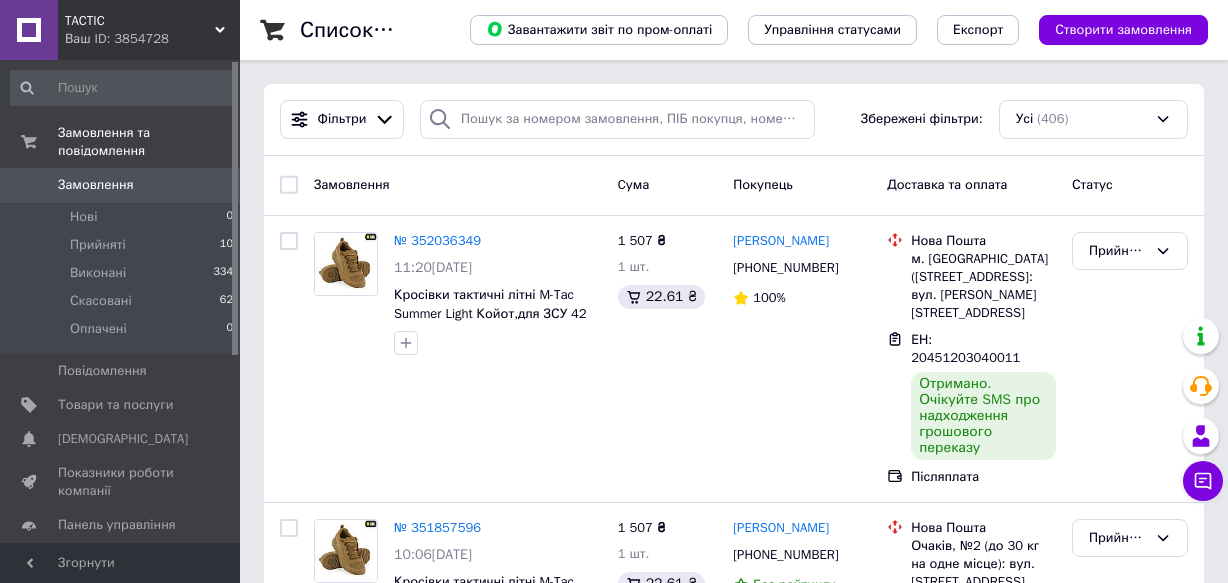 scroll, scrollTop: 0, scrollLeft: 0, axis: both 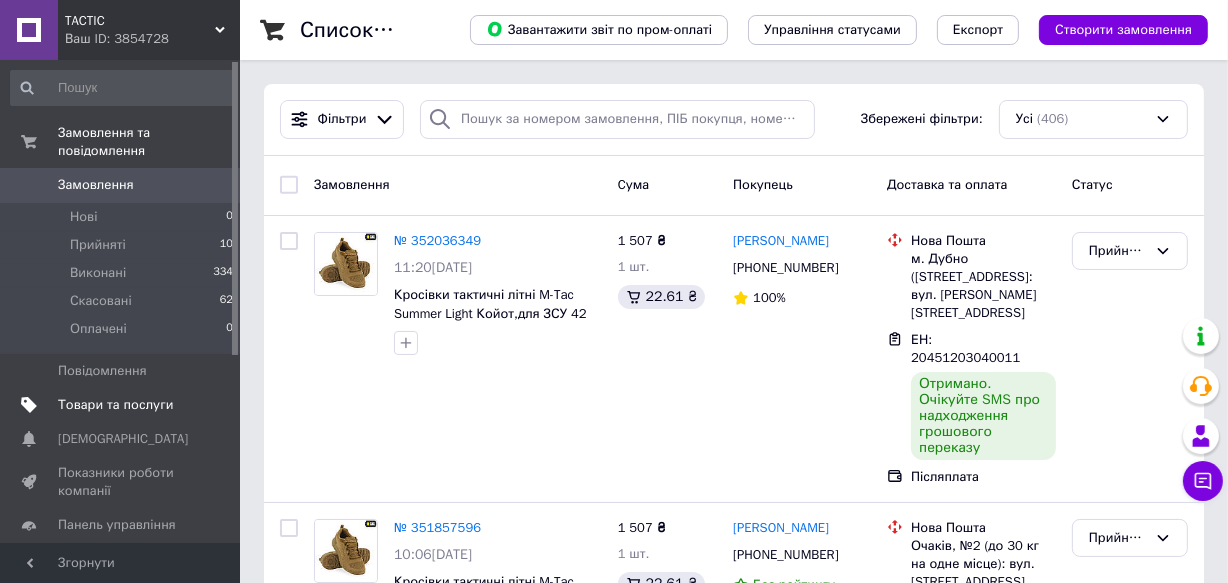 click on "Товари та послуги" at bounding box center [115, 405] 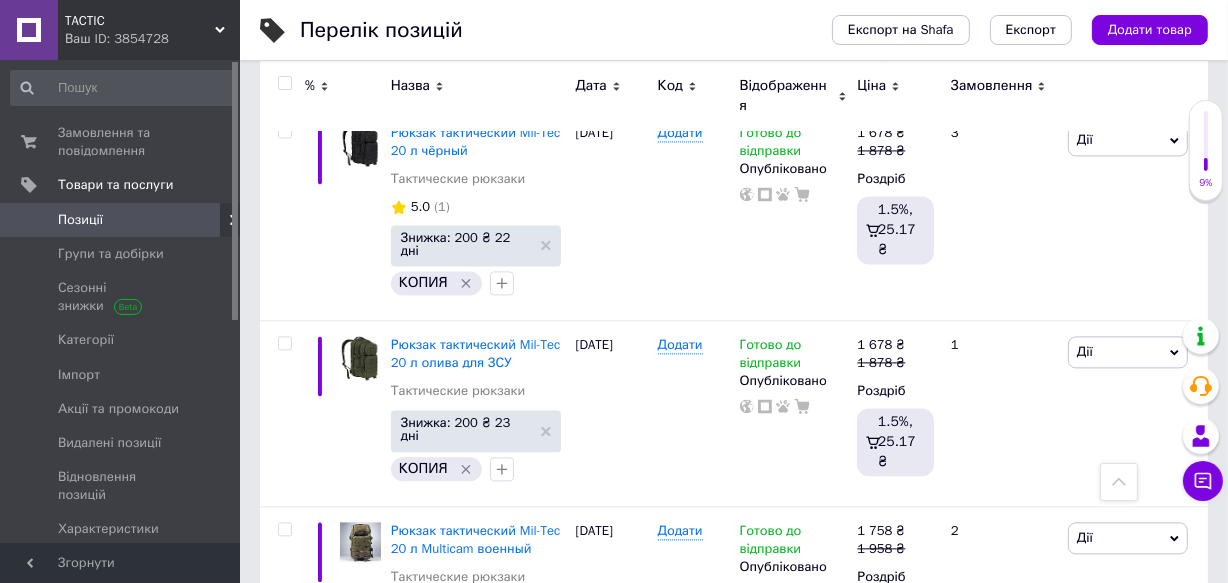 scroll, scrollTop: 3776, scrollLeft: 0, axis: vertical 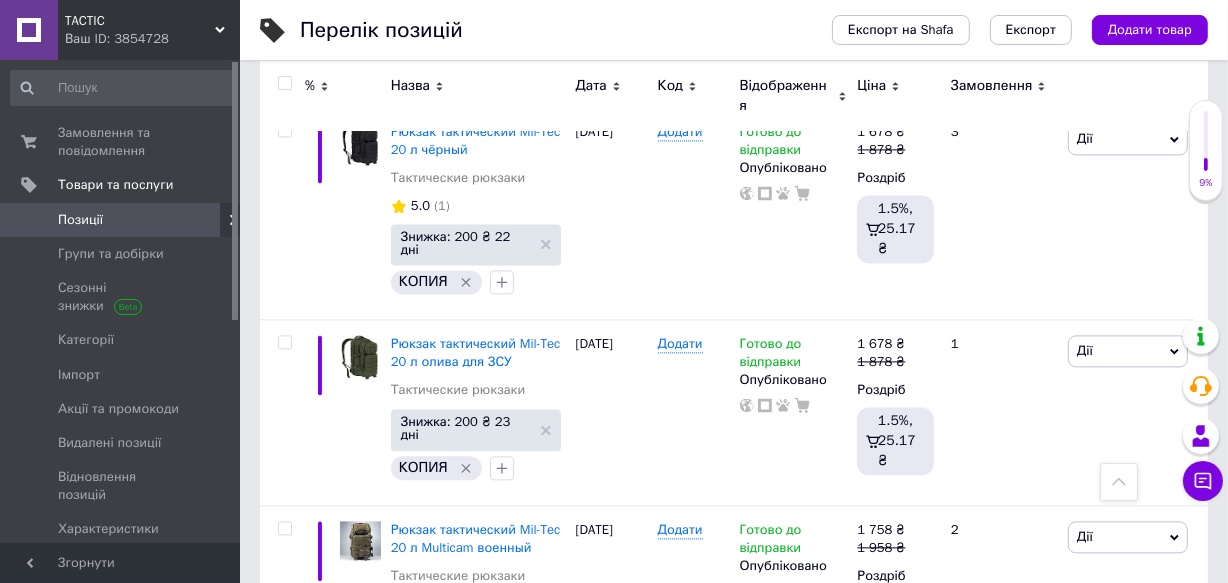 click on "2" at bounding box center [327, 758] 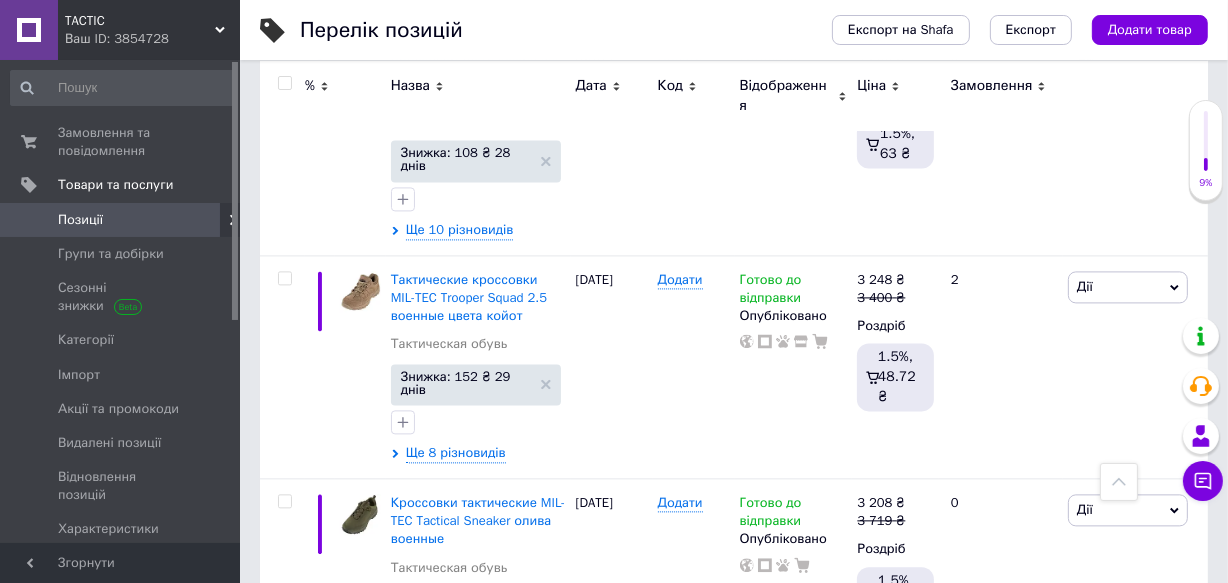click at bounding box center [1119, 482] 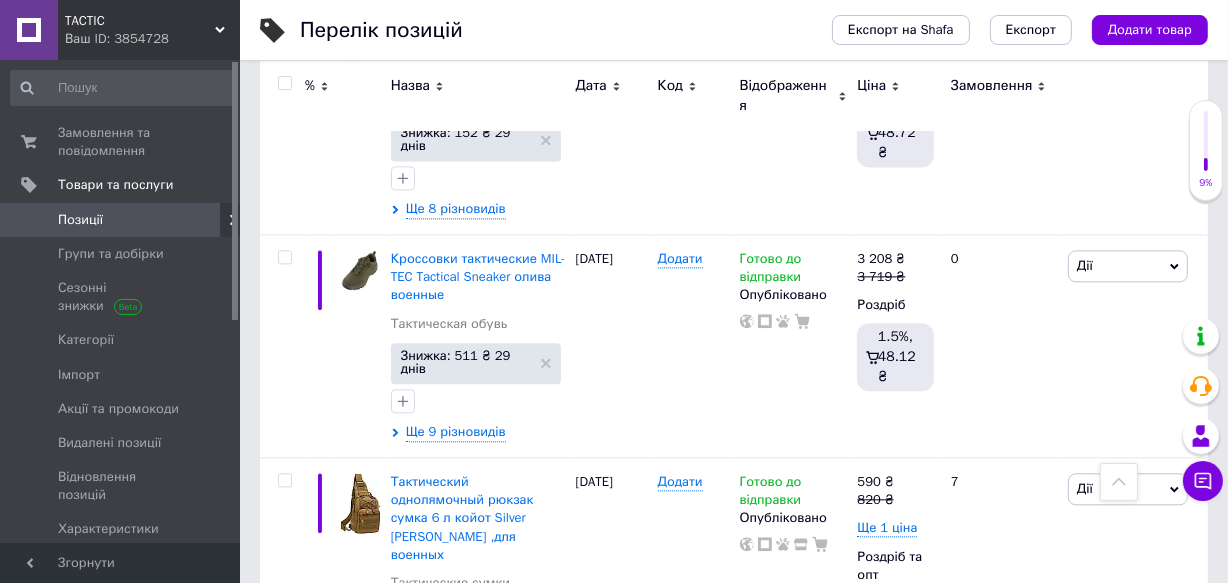scroll, scrollTop: 4020, scrollLeft: 0, axis: vertical 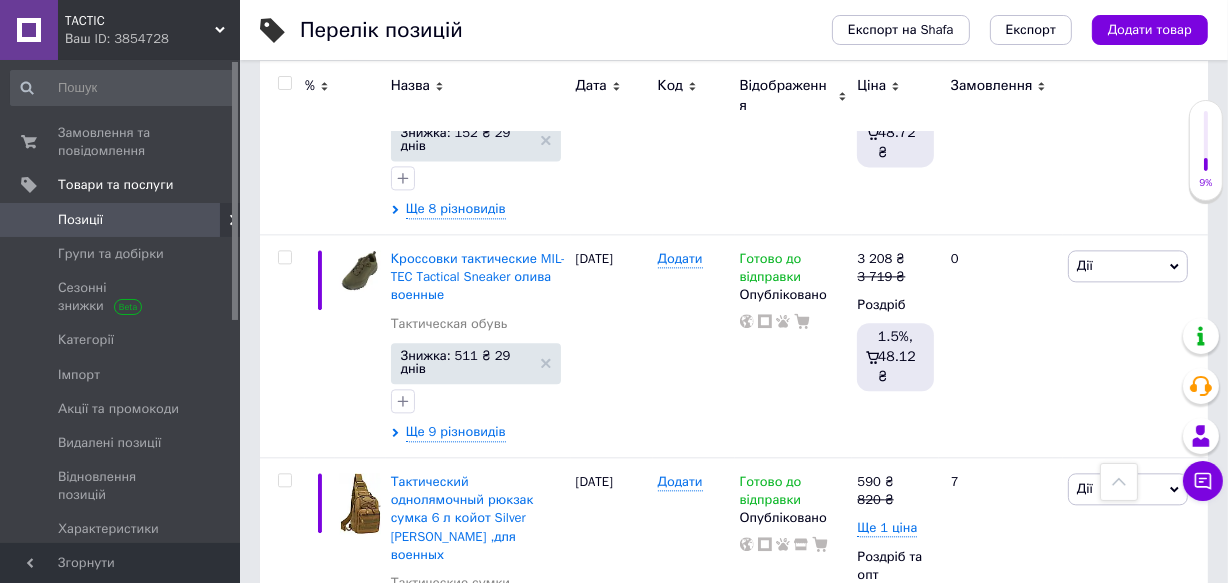 click on "3" at bounding box center (494, 738) 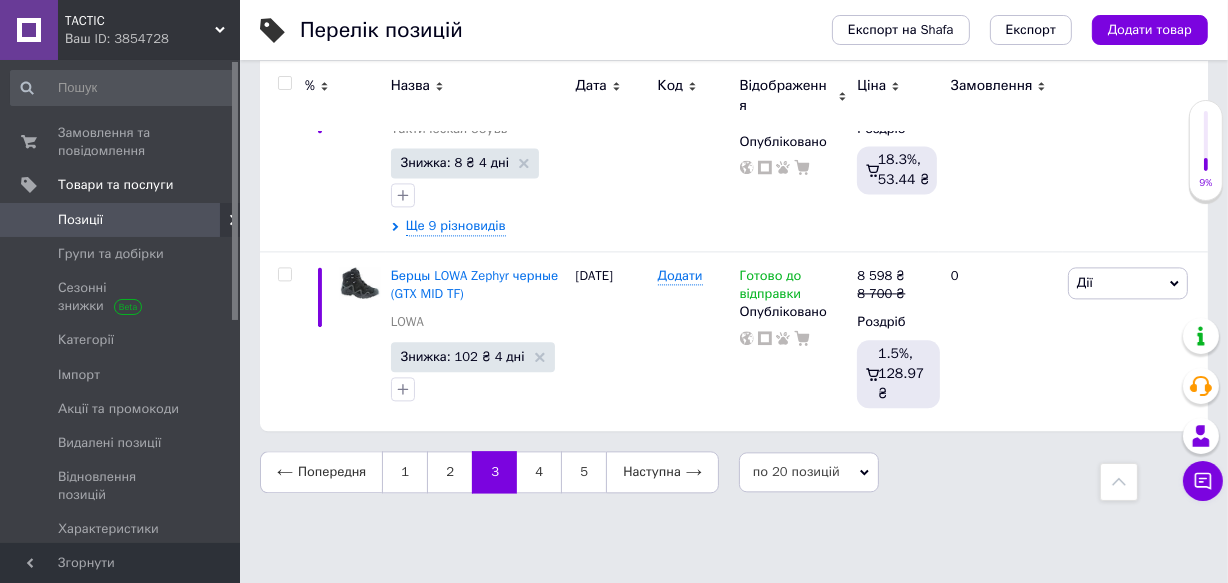 scroll, scrollTop: 3690, scrollLeft: 0, axis: vertical 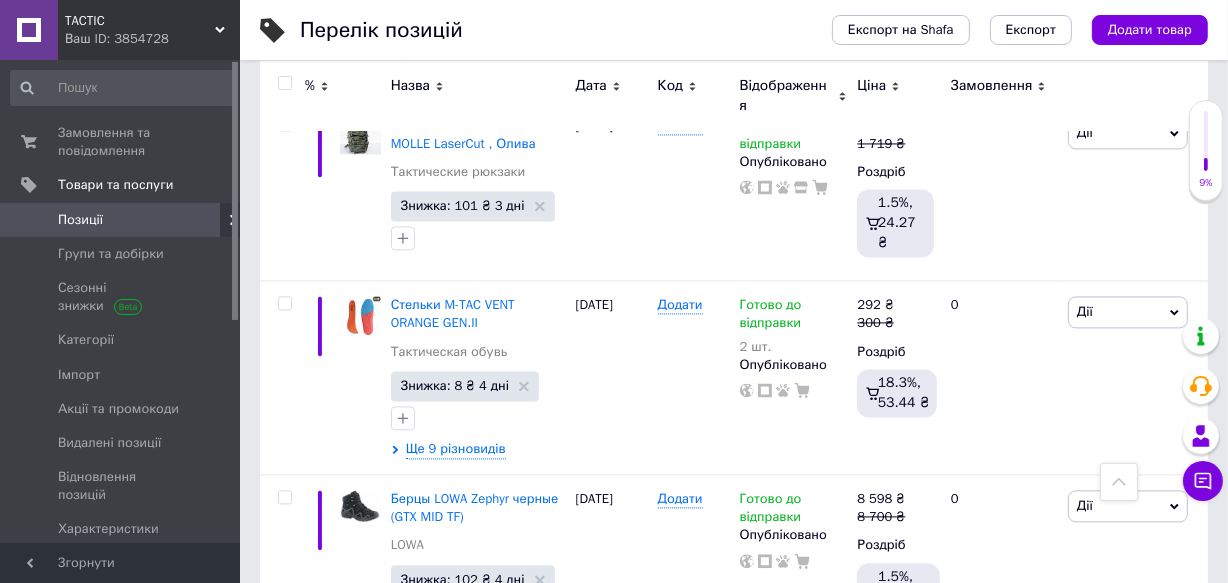 click at bounding box center [1119, 482] 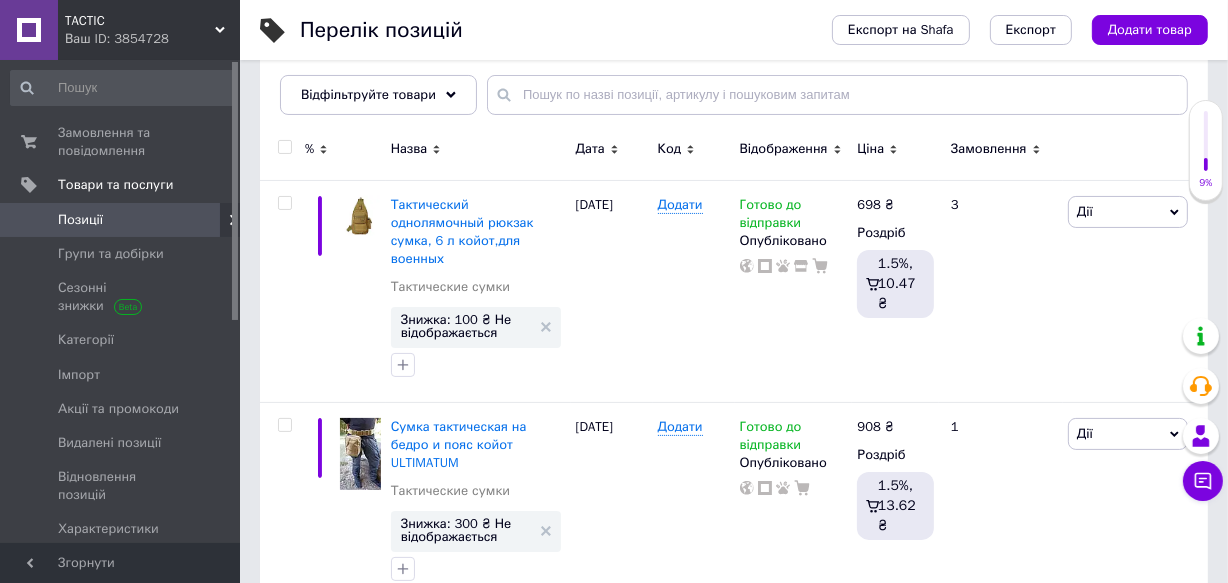scroll, scrollTop: 252, scrollLeft: 0, axis: vertical 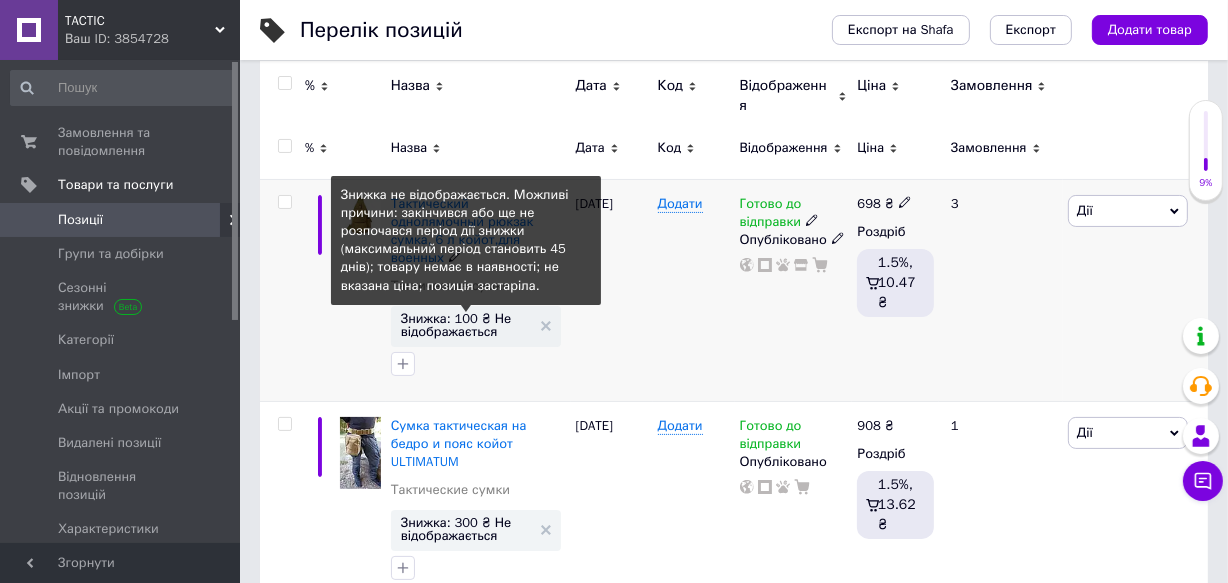 click on "Знижка: 100 ₴ Не відображається" at bounding box center [466, 325] 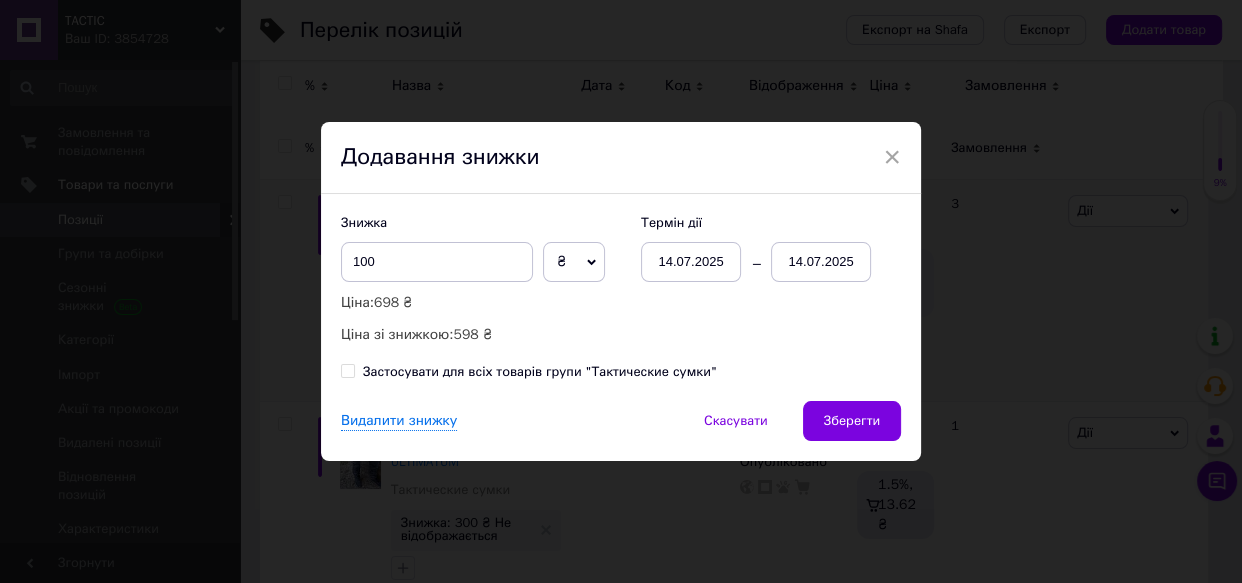 click on "14.07.2025" at bounding box center (821, 262) 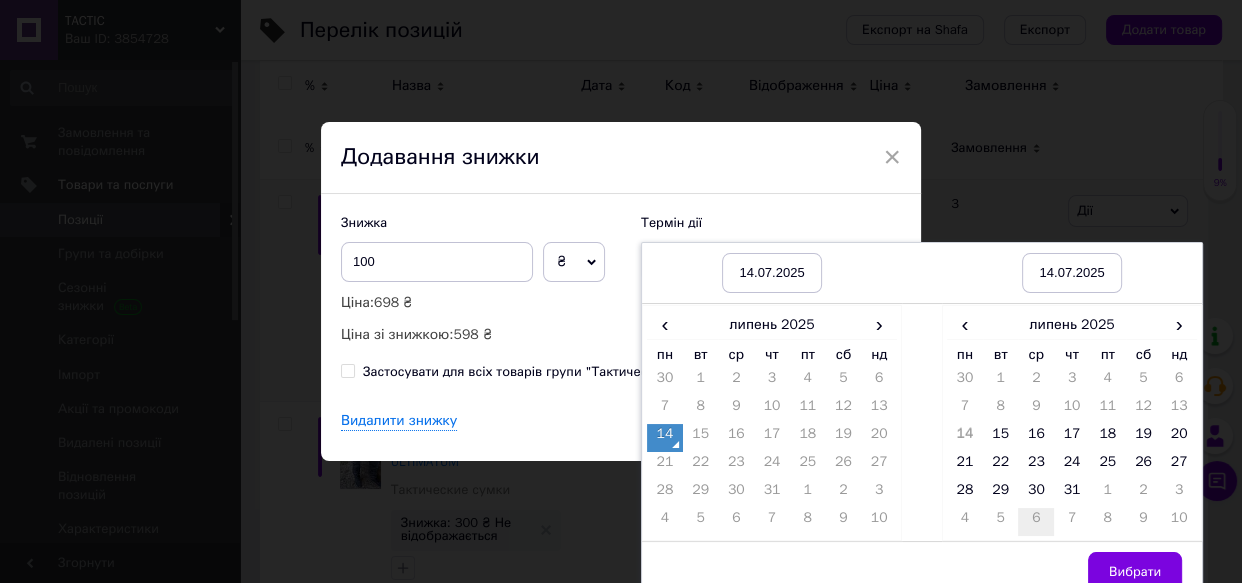 click on "6" at bounding box center (1036, 522) 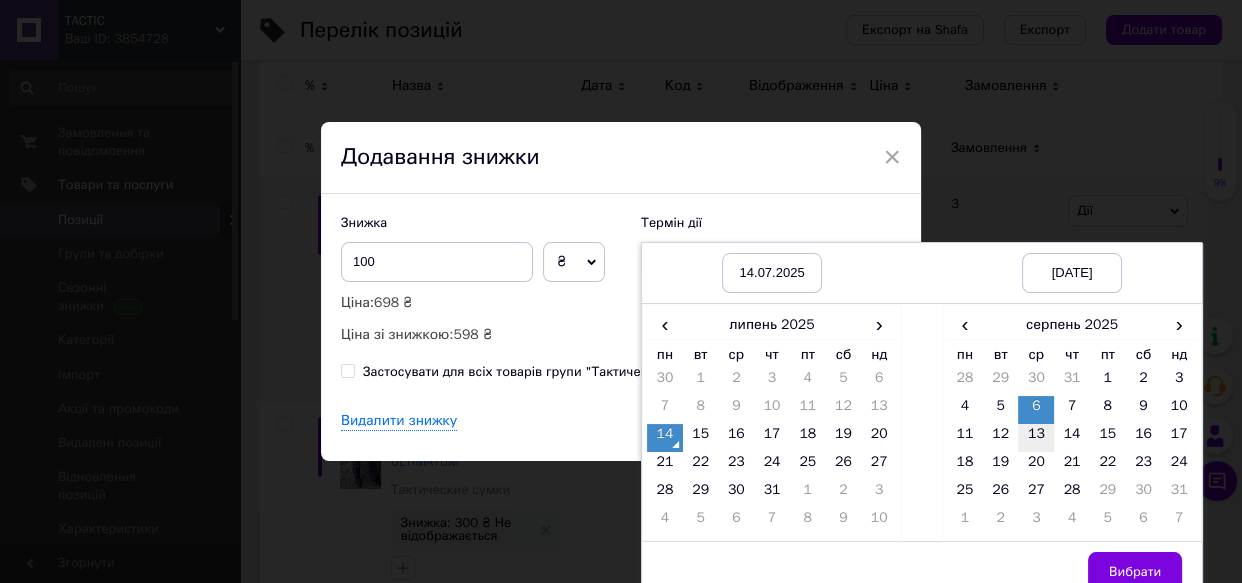click on "13" at bounding box center (1036, 438) 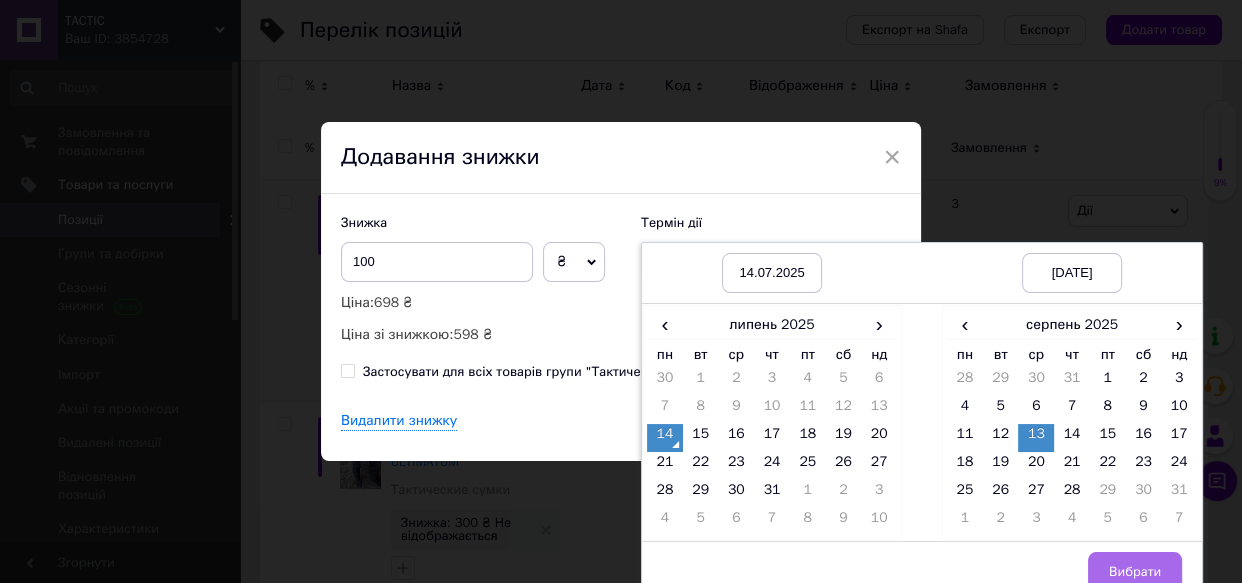 click on "Вибрати" at bounding box center (1135, 572) 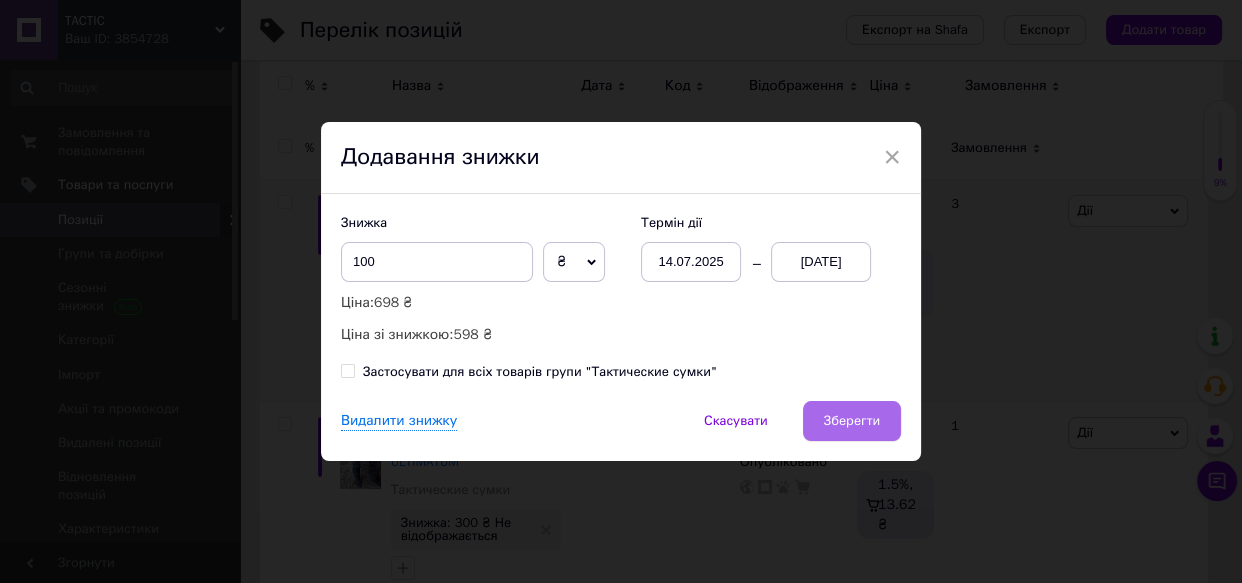 click on "Зберегти" at bounding box center (852, 421) 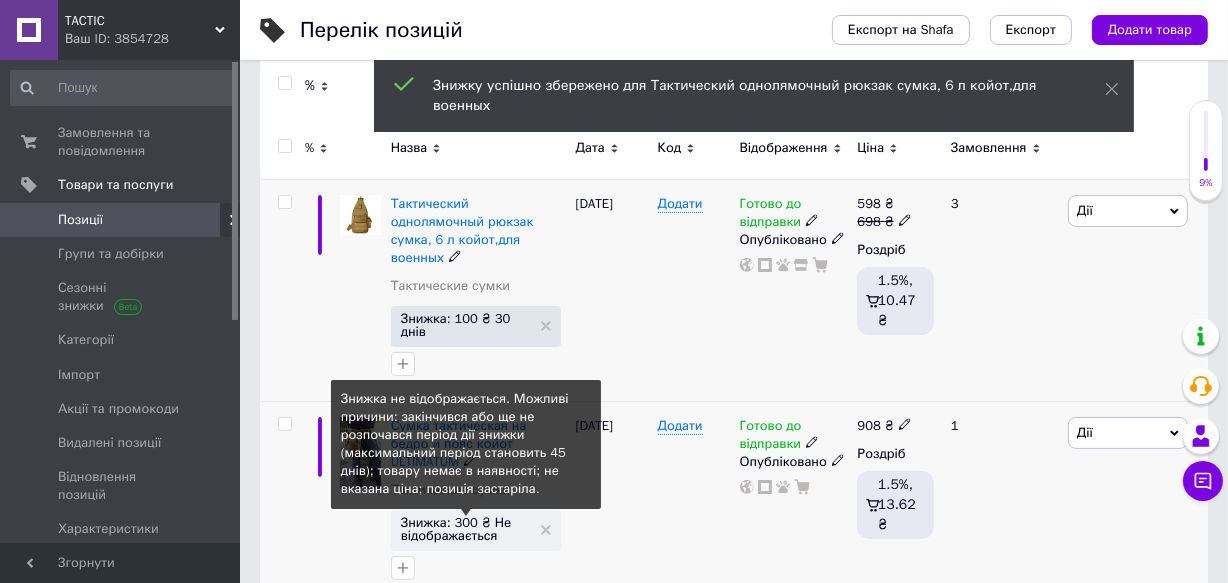 click on "Знижка: 300 ₴ Не відображається" at bounding box center [466, 529] 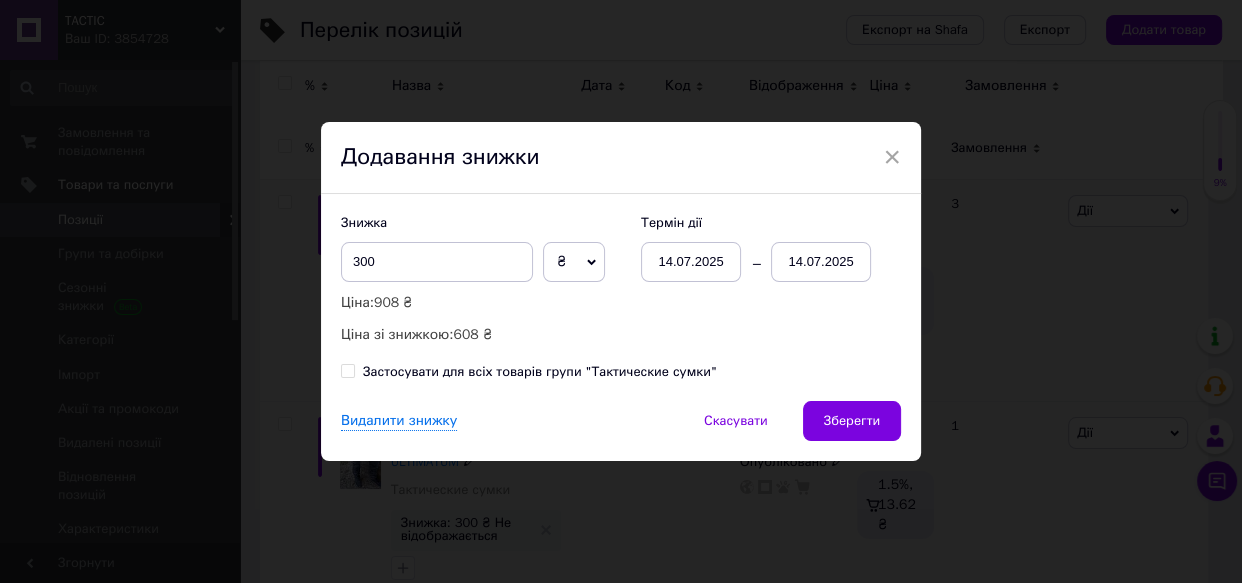 click on "14.07.2025" at bounding box center [821, 262] 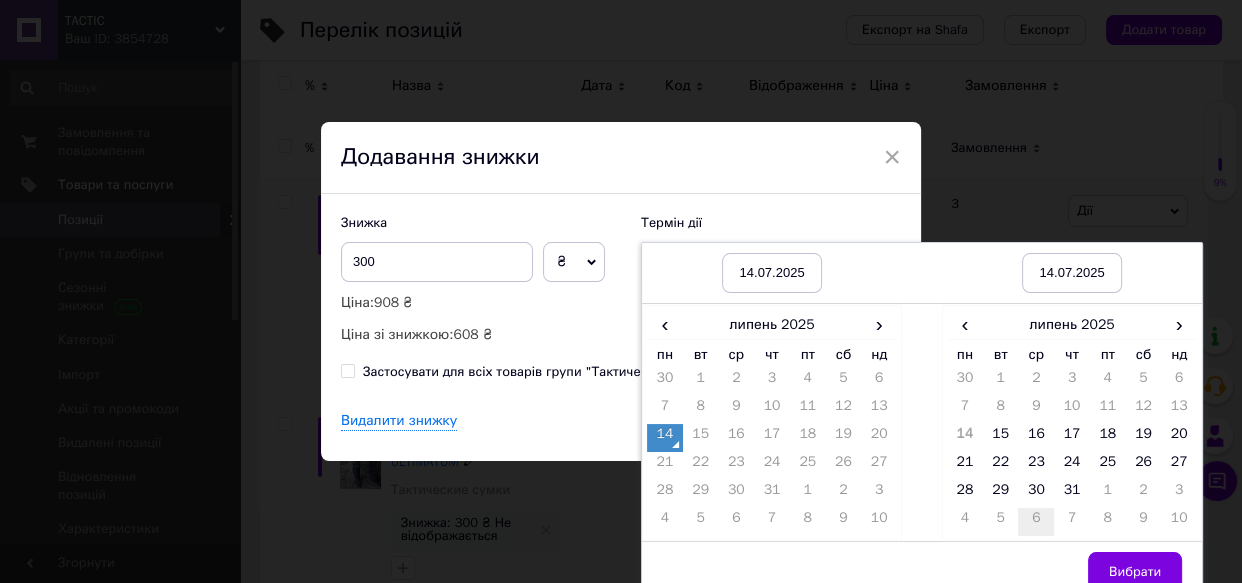 click on "6" at bounding box center (1036, 522) 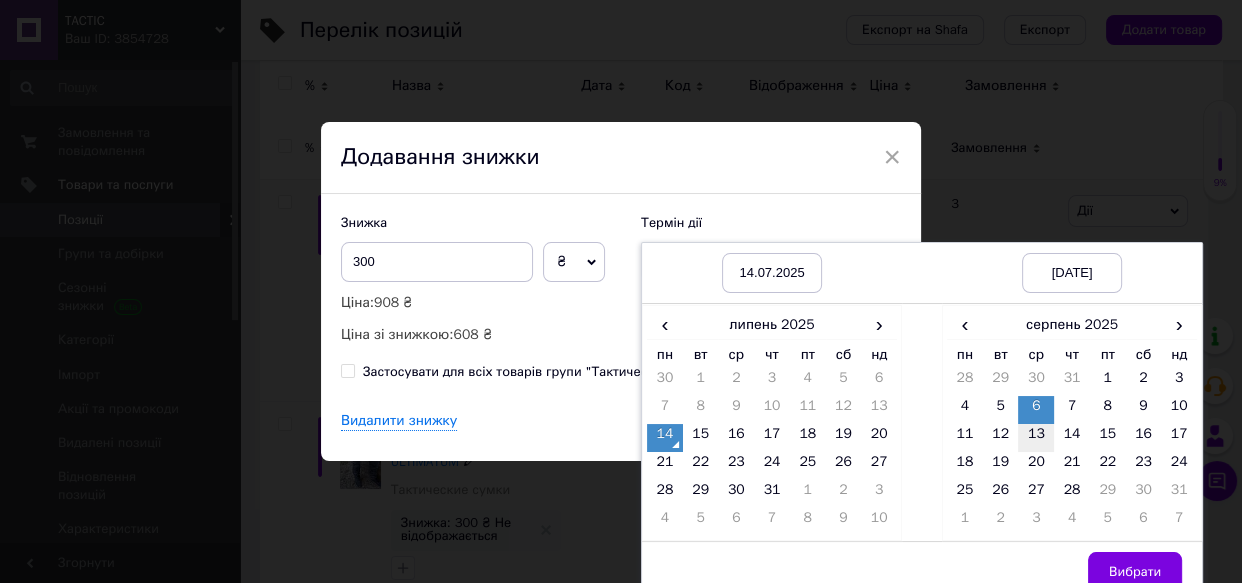 click on "13" at bounding box center [1036, 438] 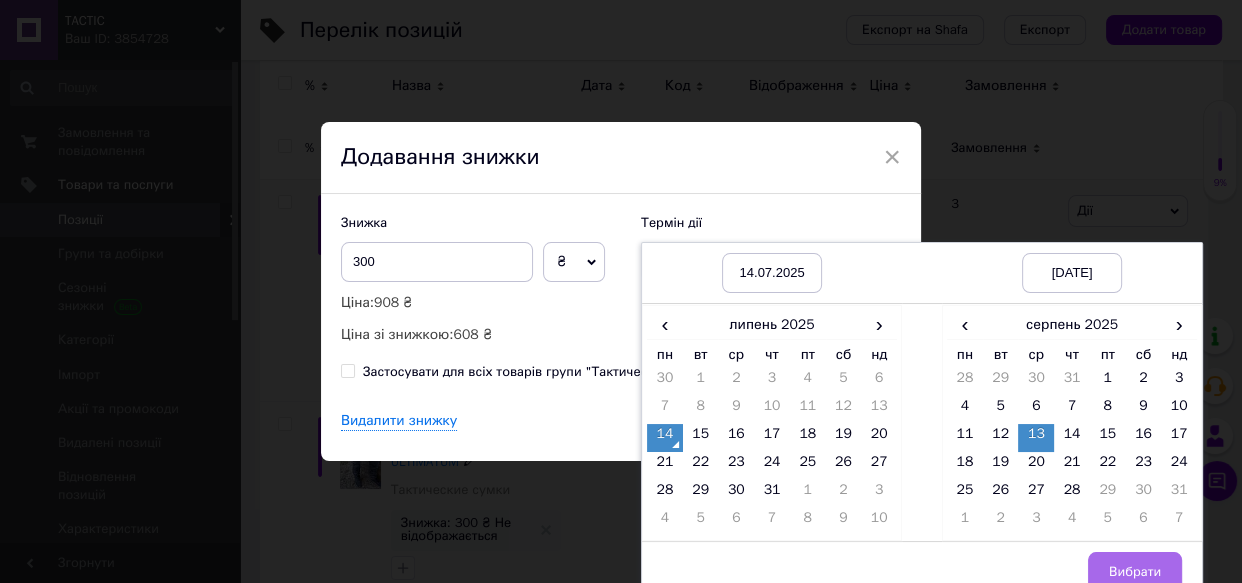 click on "Вибрати" at bounding box center [1135, 572] 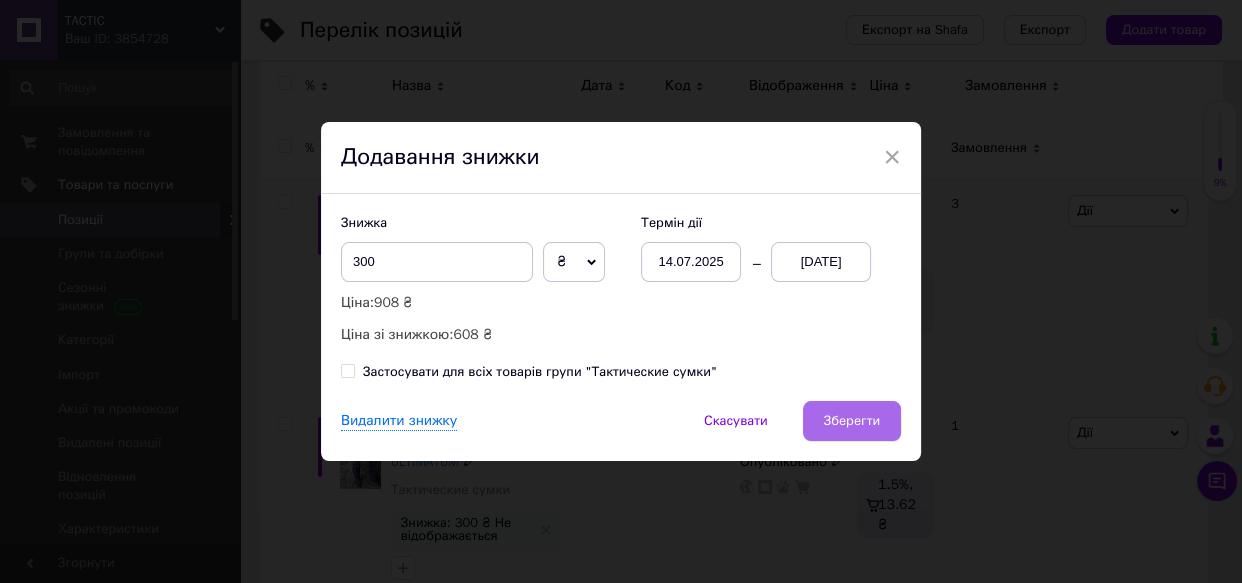 click on "Зберегти" at bounding box center (852, 421) 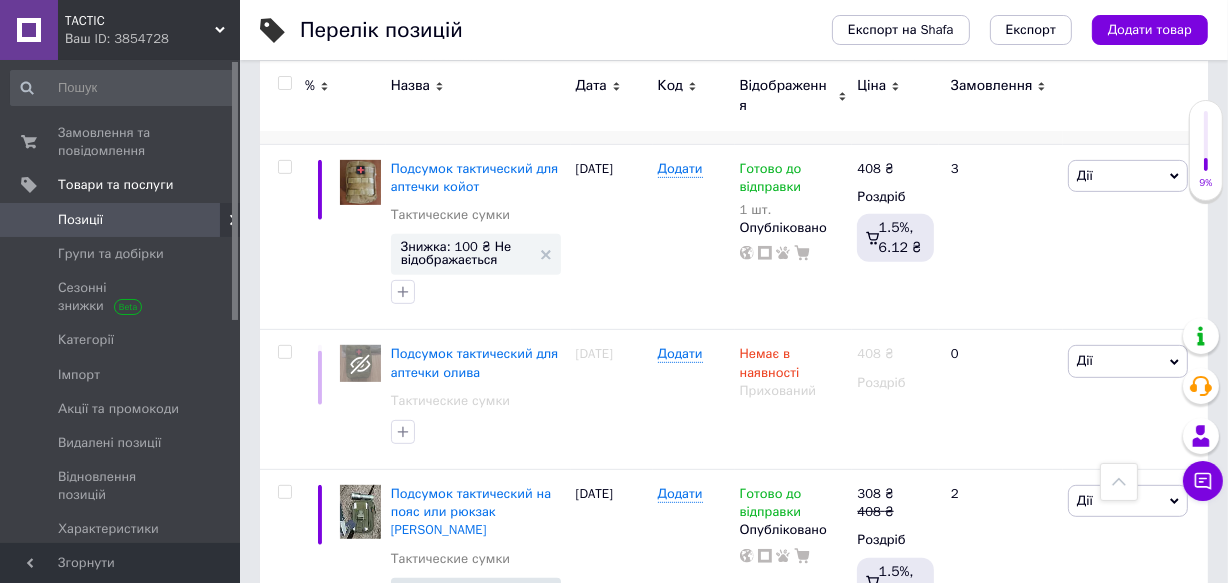 scroll, scrollTop: 722, scrollLeft: 0, axis: vertical 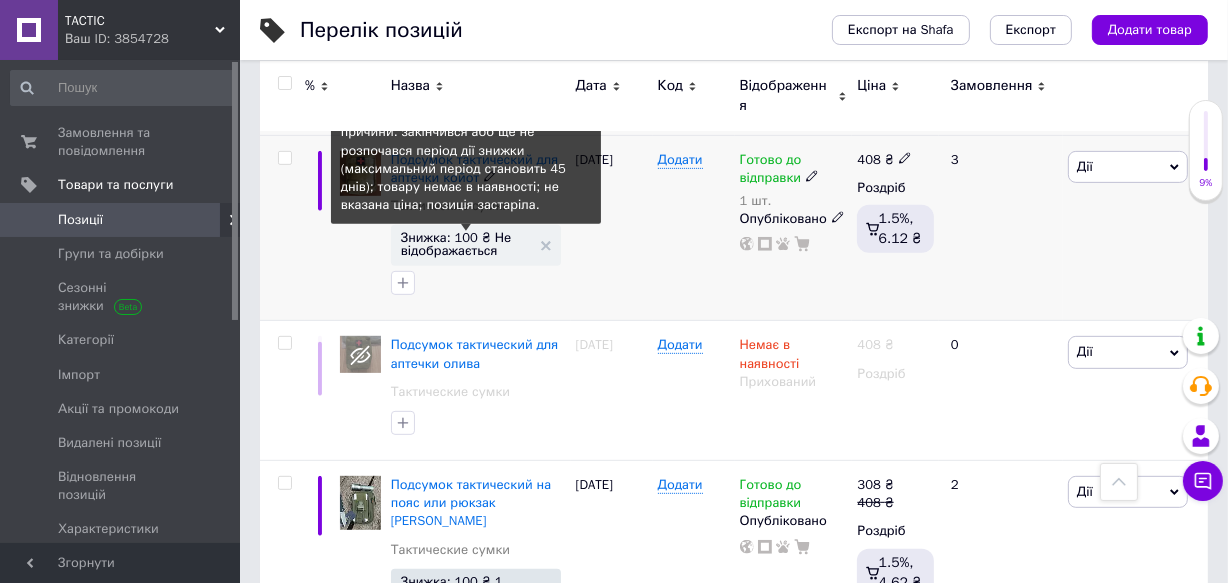 click on "Знижка: 100 ₴ Не відображається" at bounding box center (466, 244) 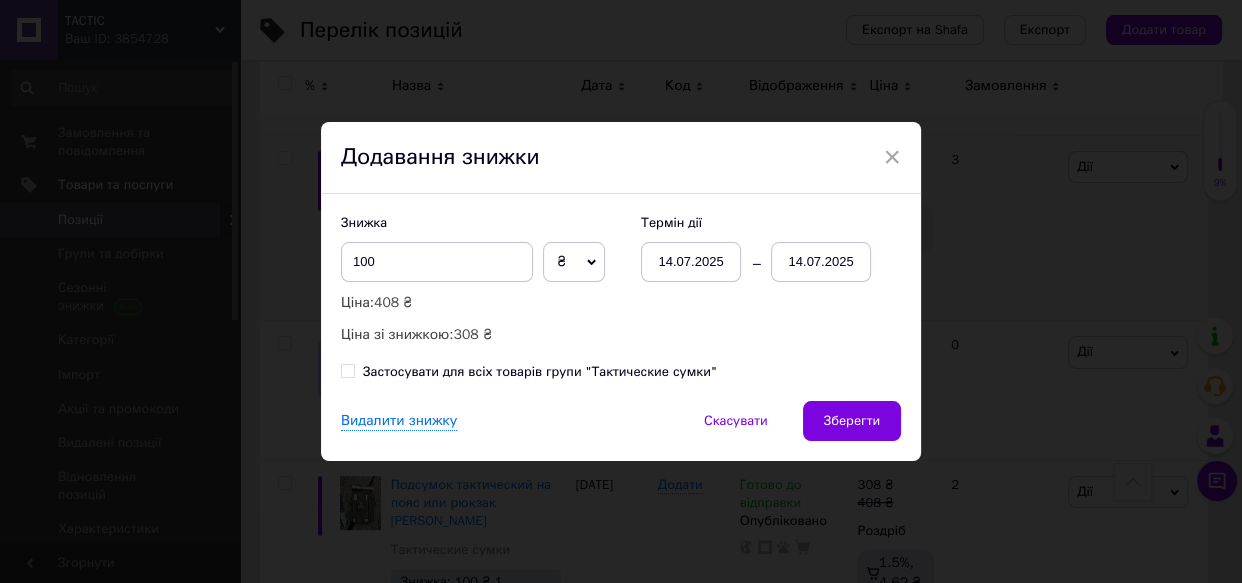 click on "14.07.2025" at bounding box center (821, 262) 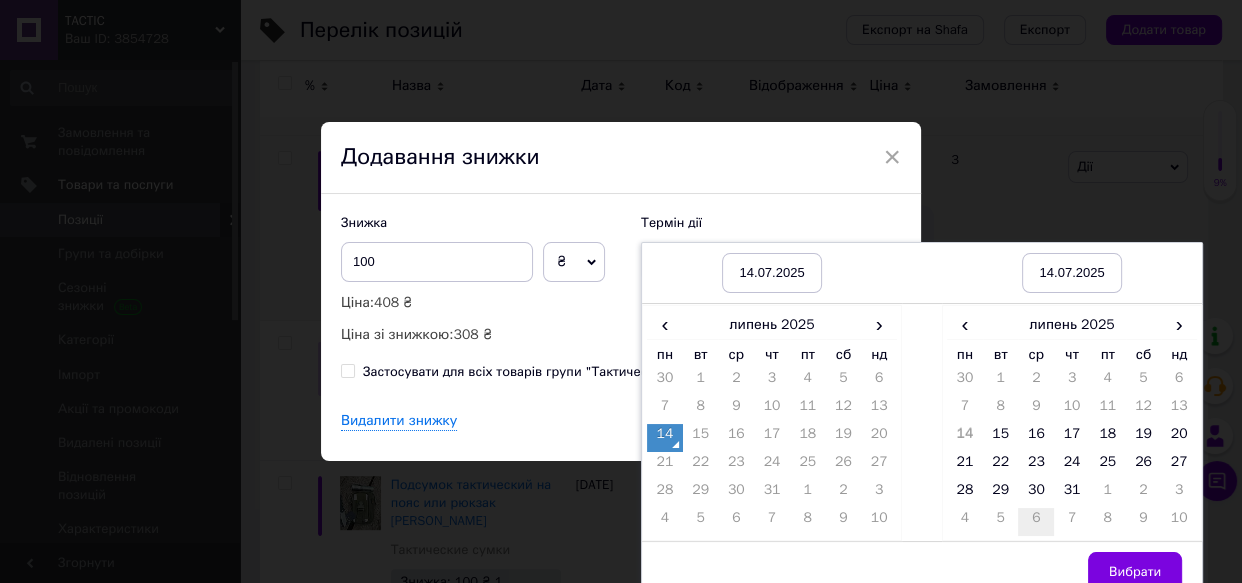 click on "6" at bounding box center [1036, 522] 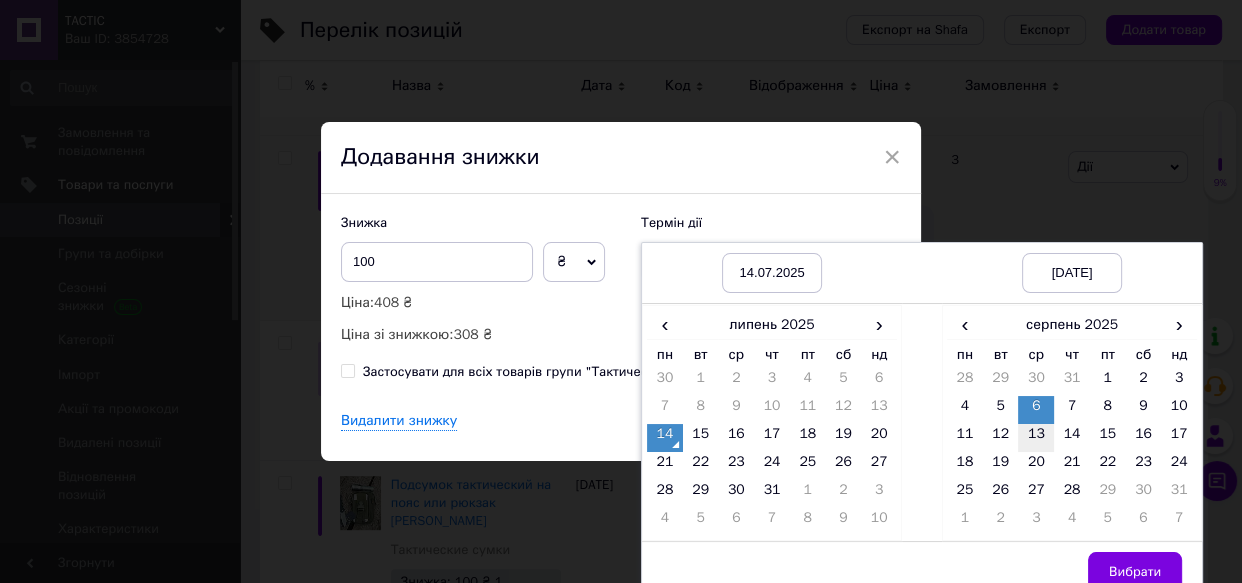 click on "13" at bounding box center (1036, 438) 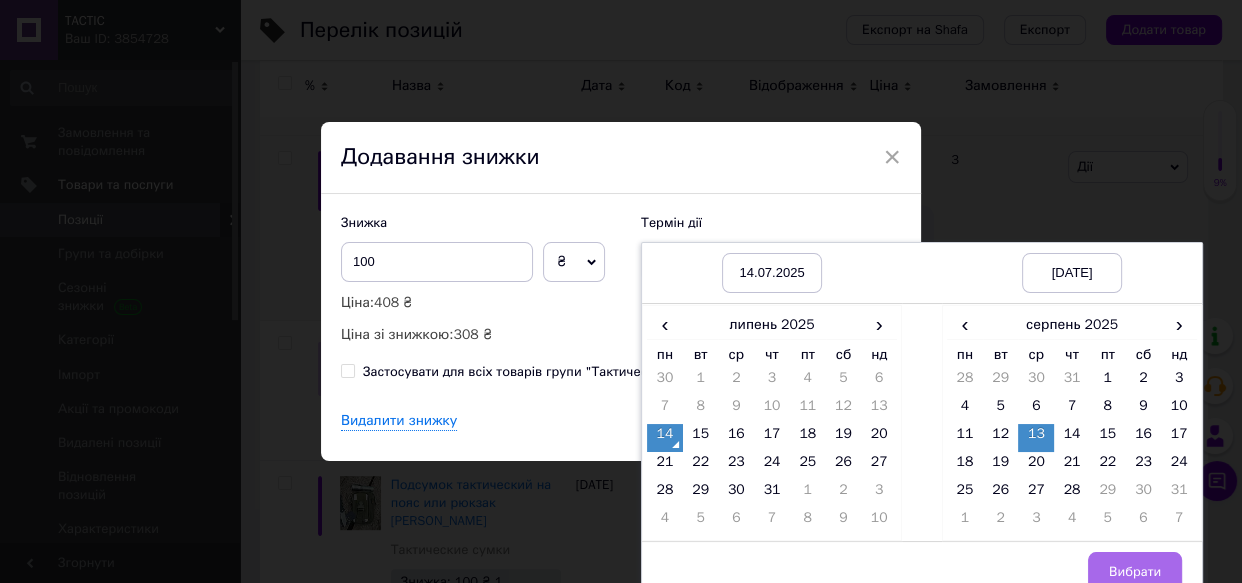 click on "Вибрати" at bounding box center [1135, 572] 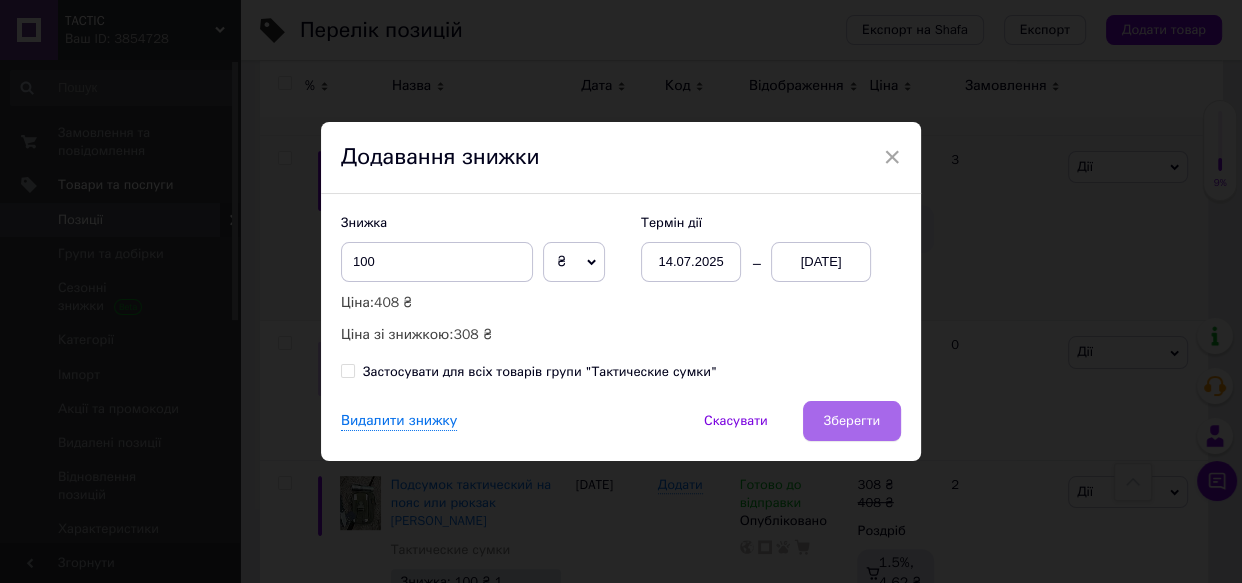 click on "Зберегти" at bounding box center (852, 421) 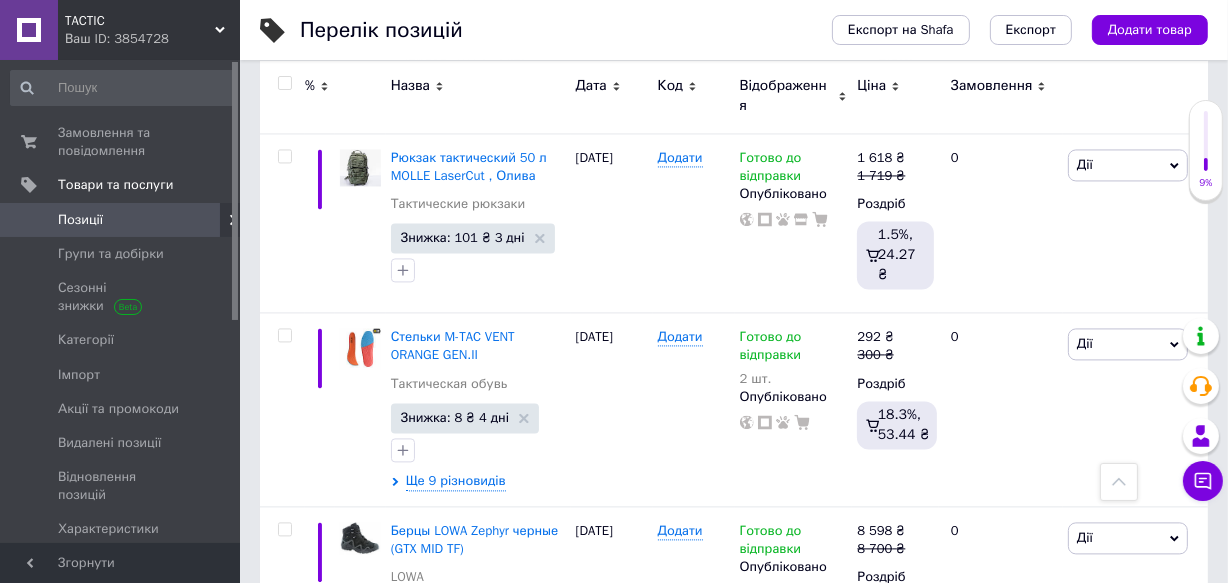 scroll, scrollTop: 3660, scrollLeft: 0, axis: vertical 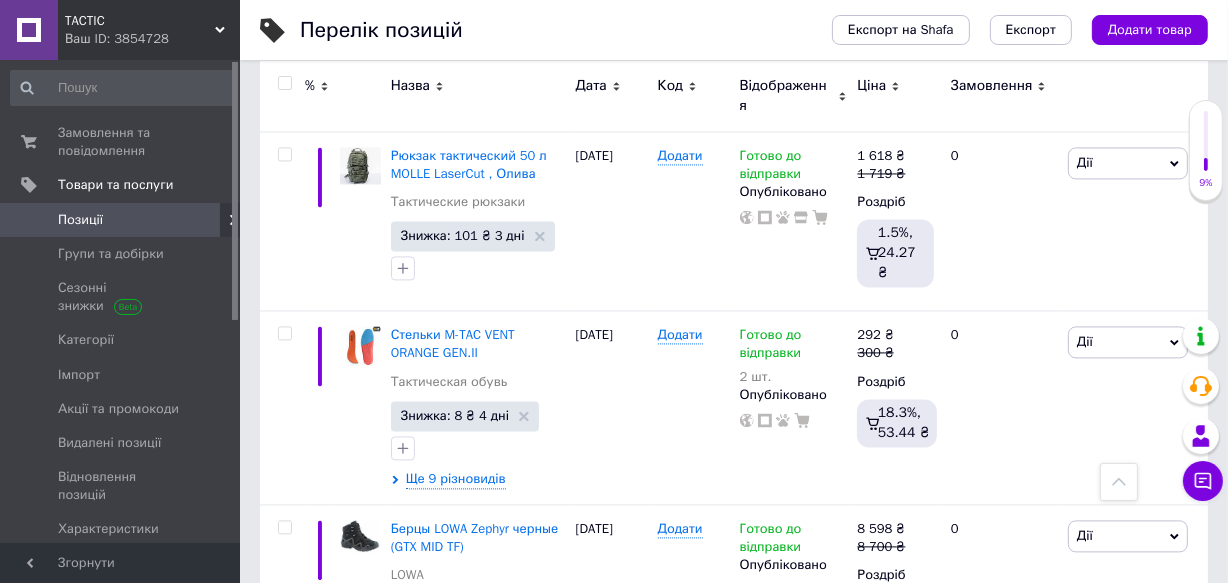 click on "4" at bounding box center [539, 725] 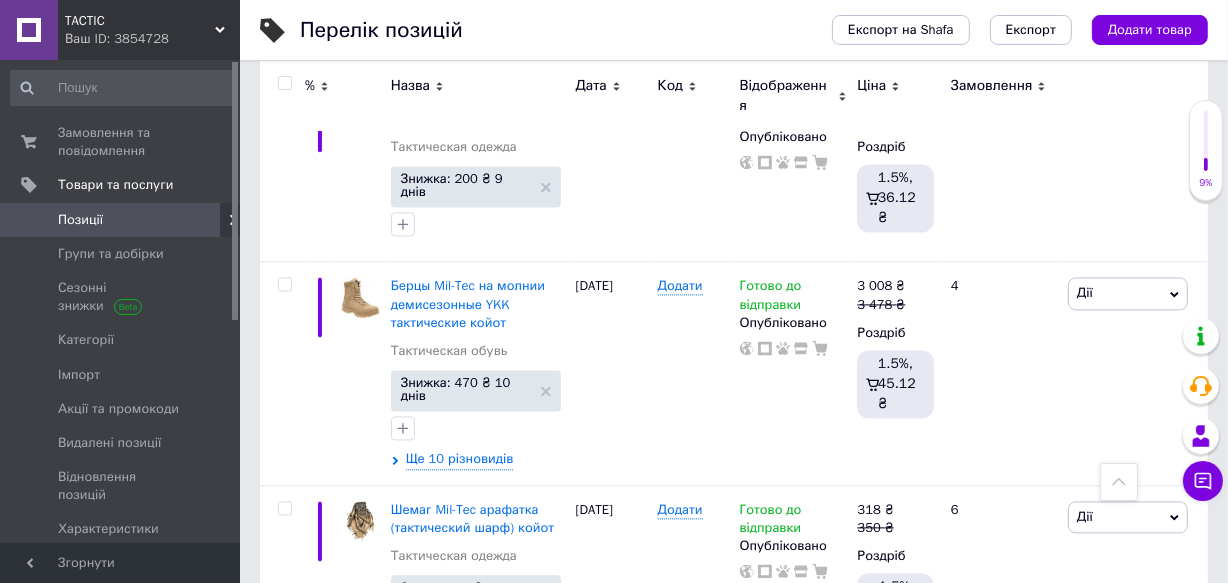 click at bounding box center (1119, 482) 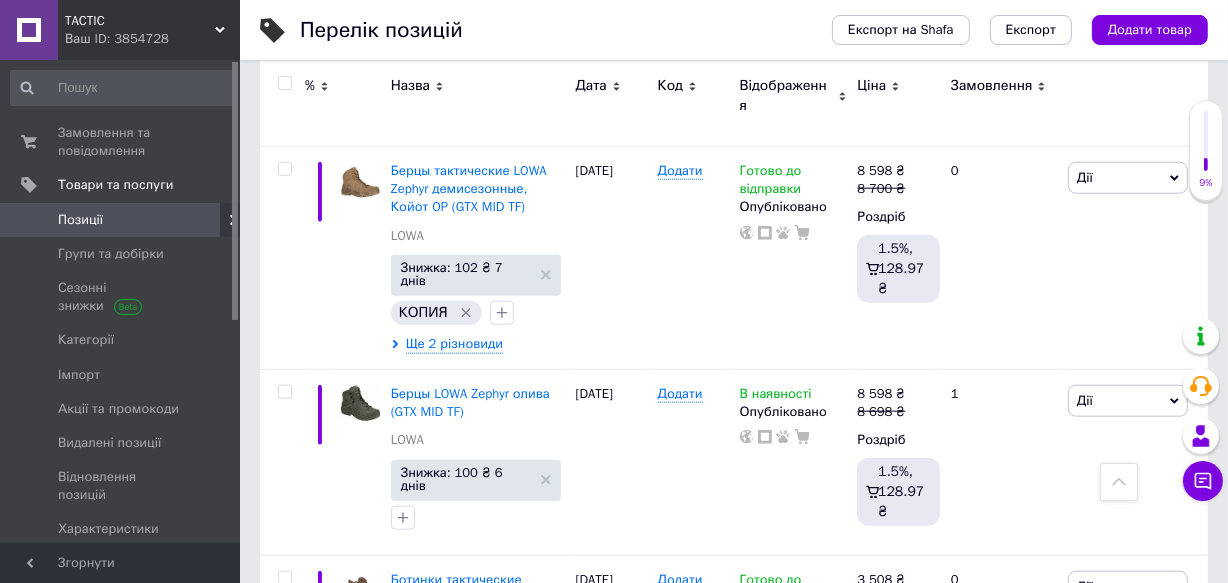 scroll, scrollTop: 1835, scrollLeft: 0, axis: vertical 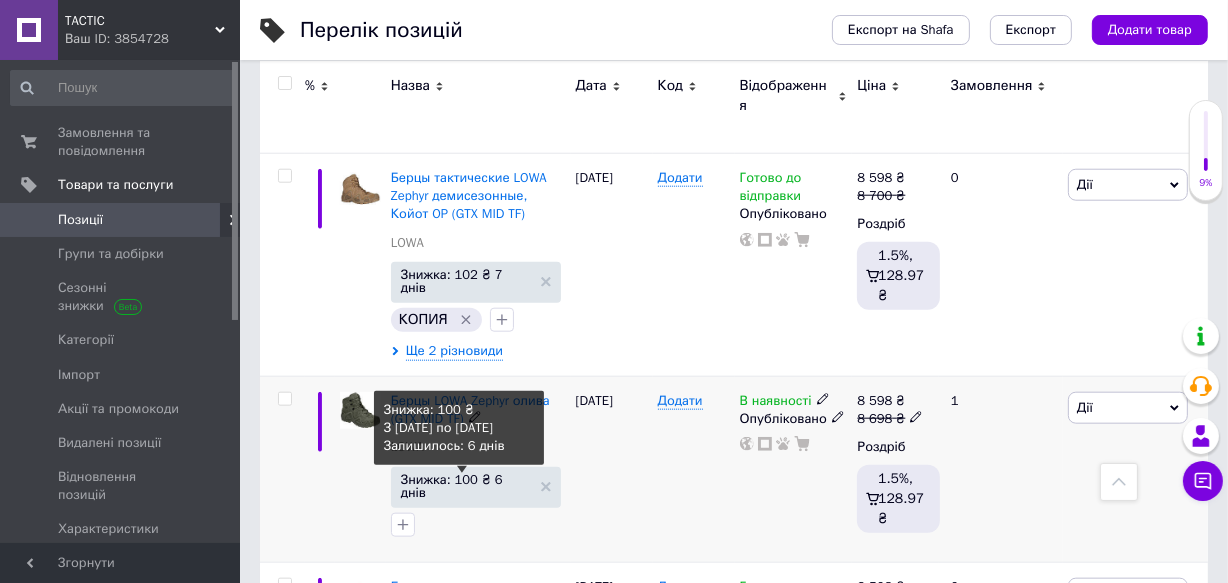 click on "Знижка: 100 ₴ 6 днів" at bounding box center (466, 486) 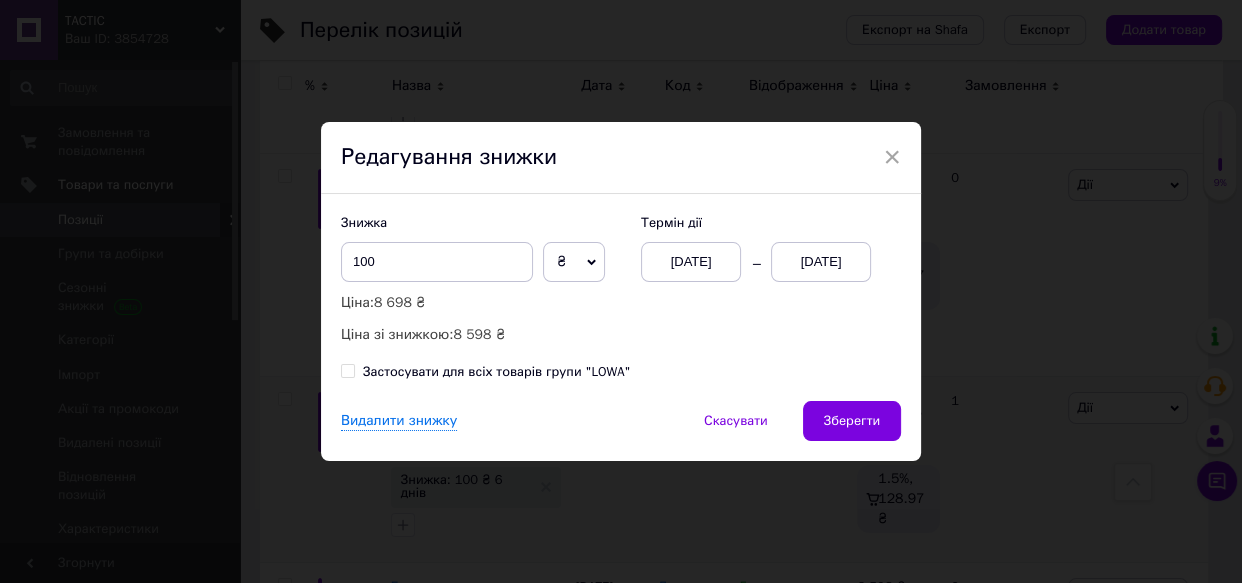click on "20.07.2025" at bounding box center [821, 262] 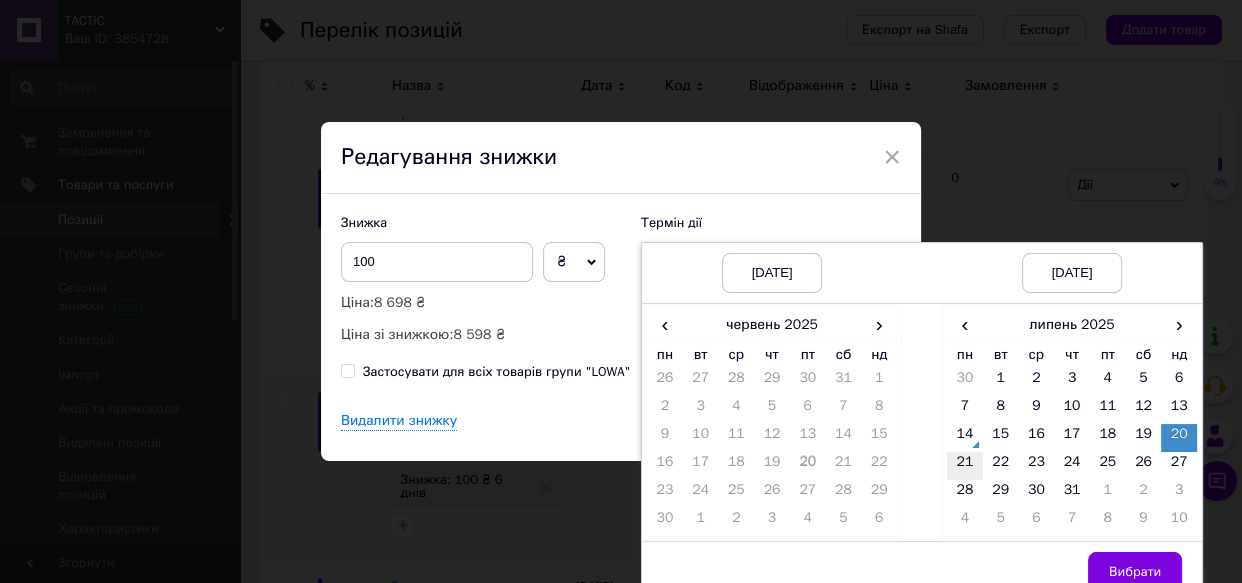 click on "21" at bounding box center (965, 466) 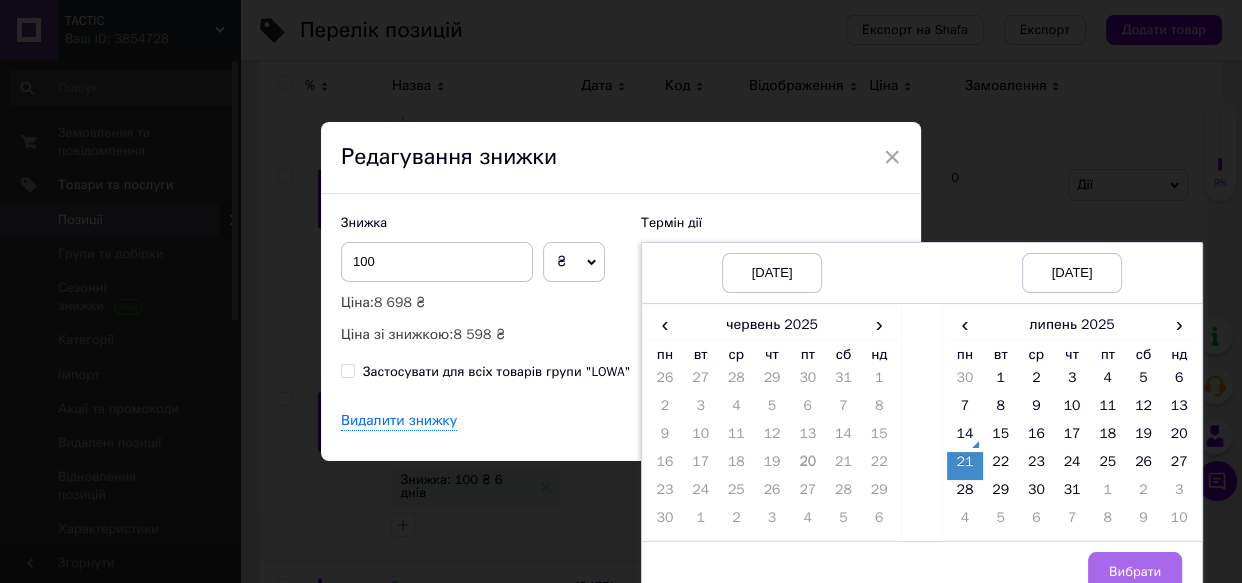 click on "Вибрати" at bounding box center [1135, 572] 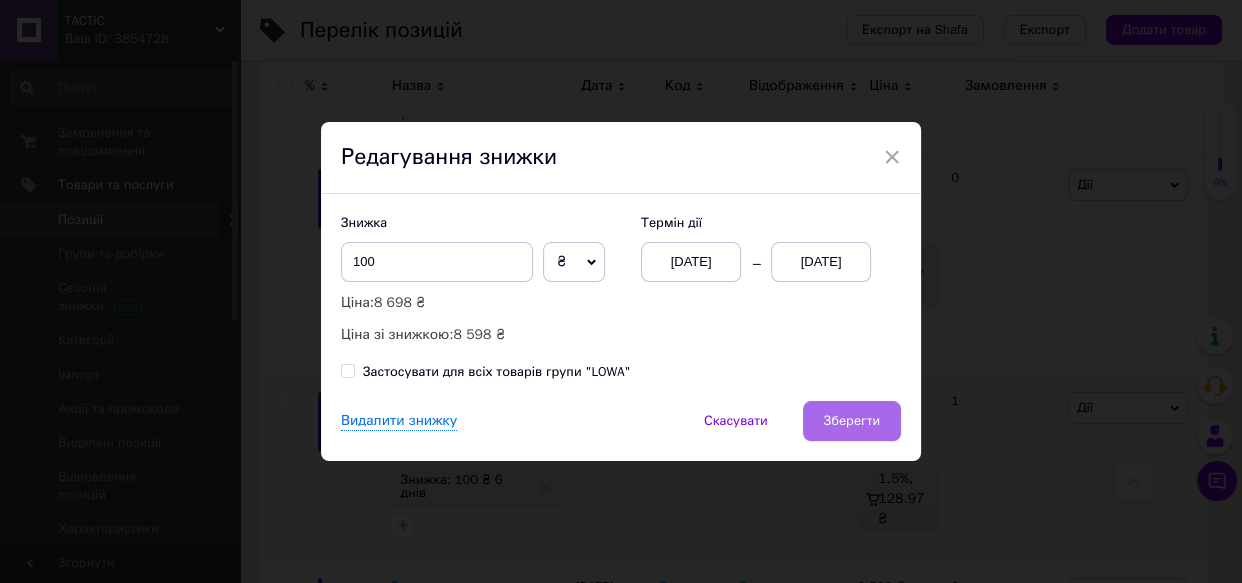 click on "Зберегти" at bounding box center [852, 421] 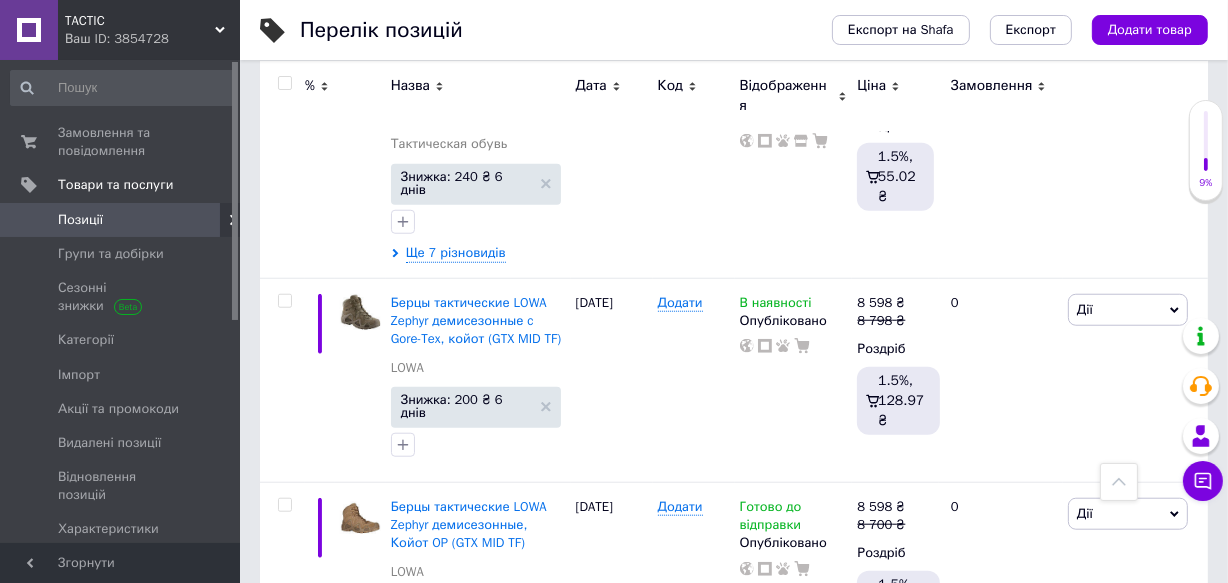 scroll, scrollTop: 1470, scrollLeft: 0, axis: vertical 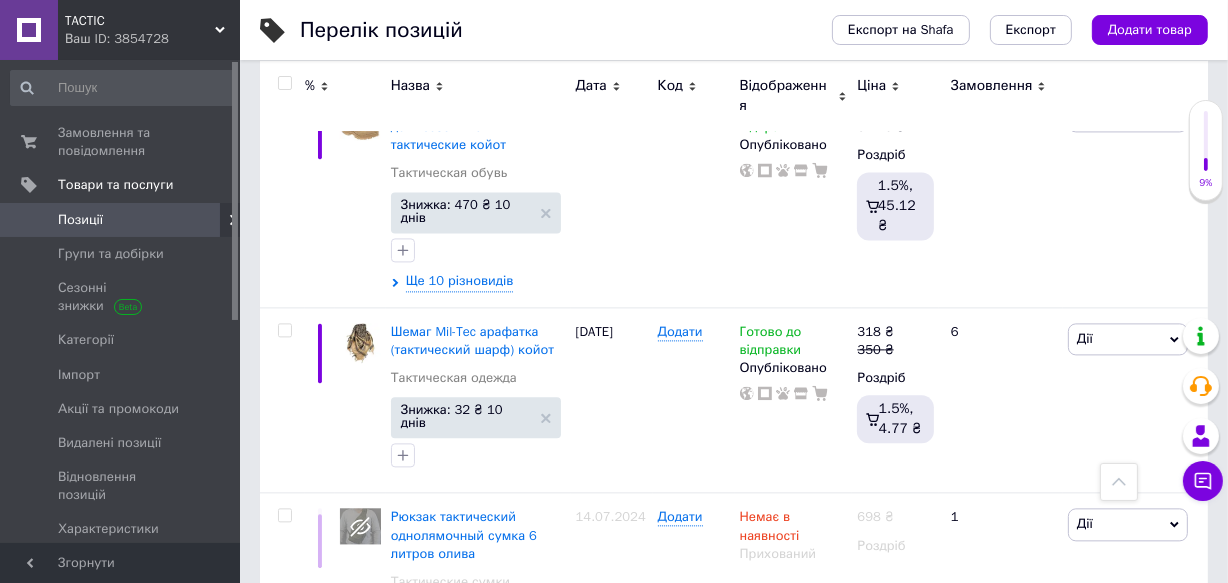click on "5" at bounding box center (584, 691) 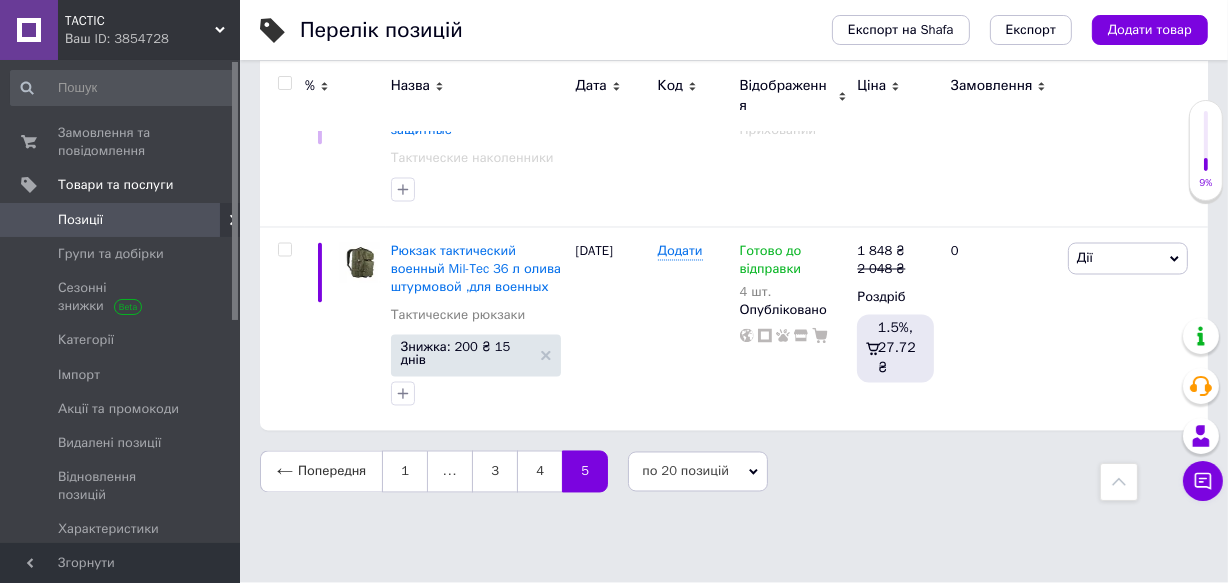 scroll, scrollTop: 2961, scrollLeft: 0, axis: vertical 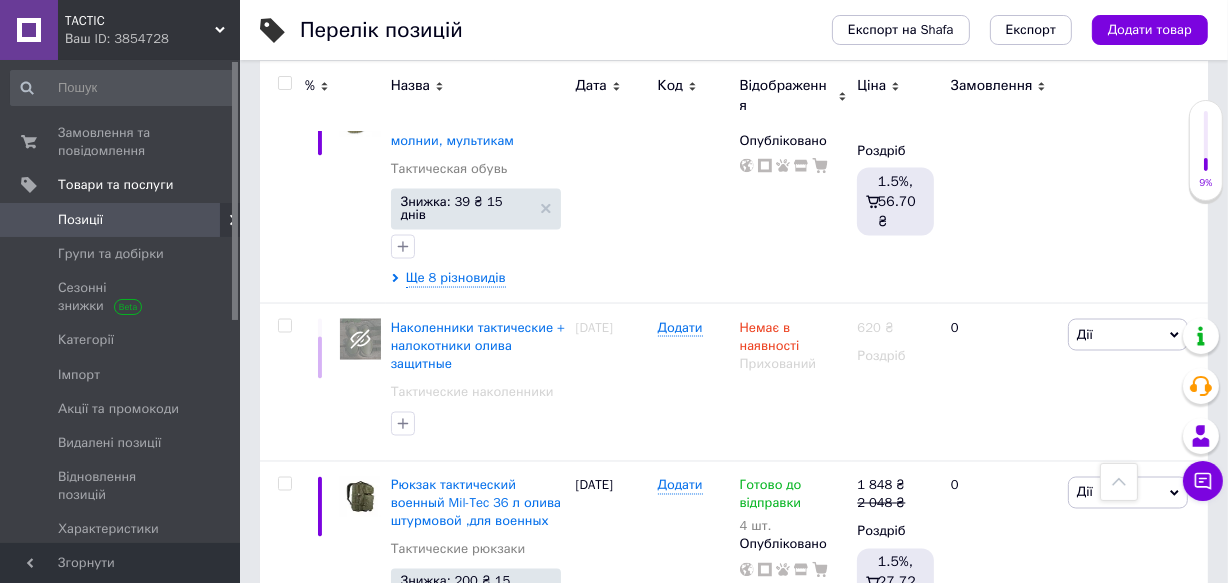 click at bounding box center (1119, 482) 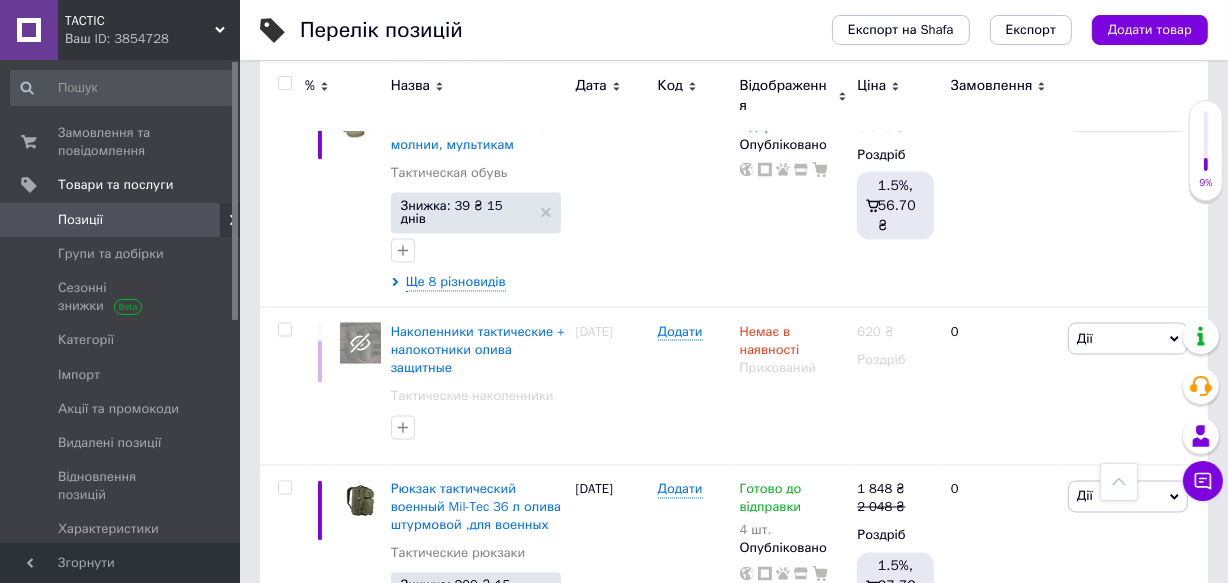 scroll, scrollTop: 2961, scrollLeft: 0, axis: vertical 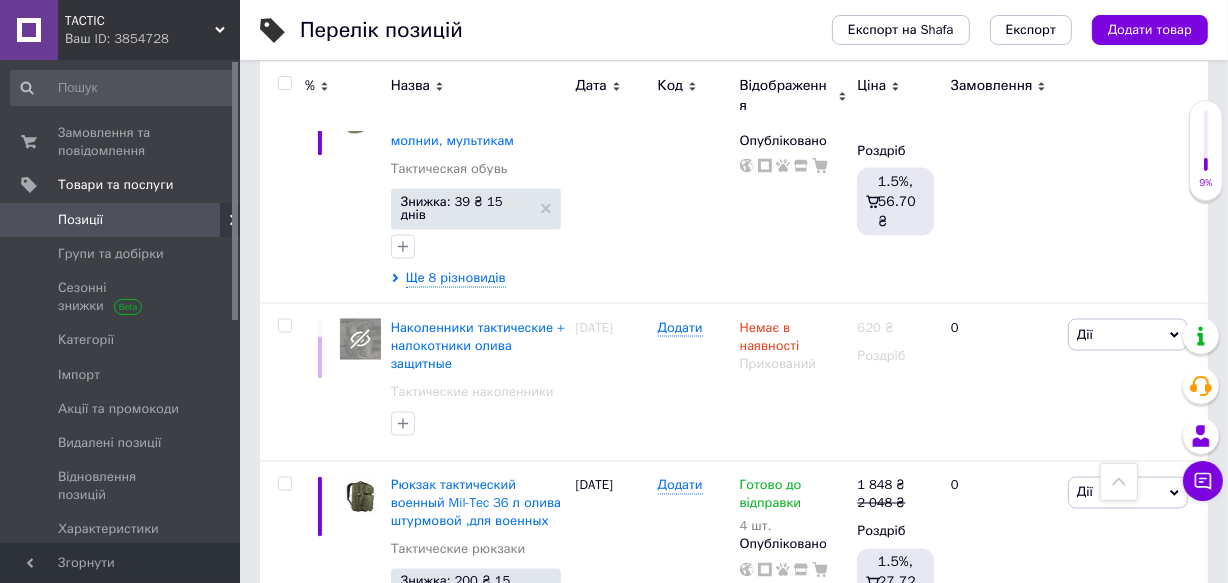 click on "1" at bounding box center (405, 706) 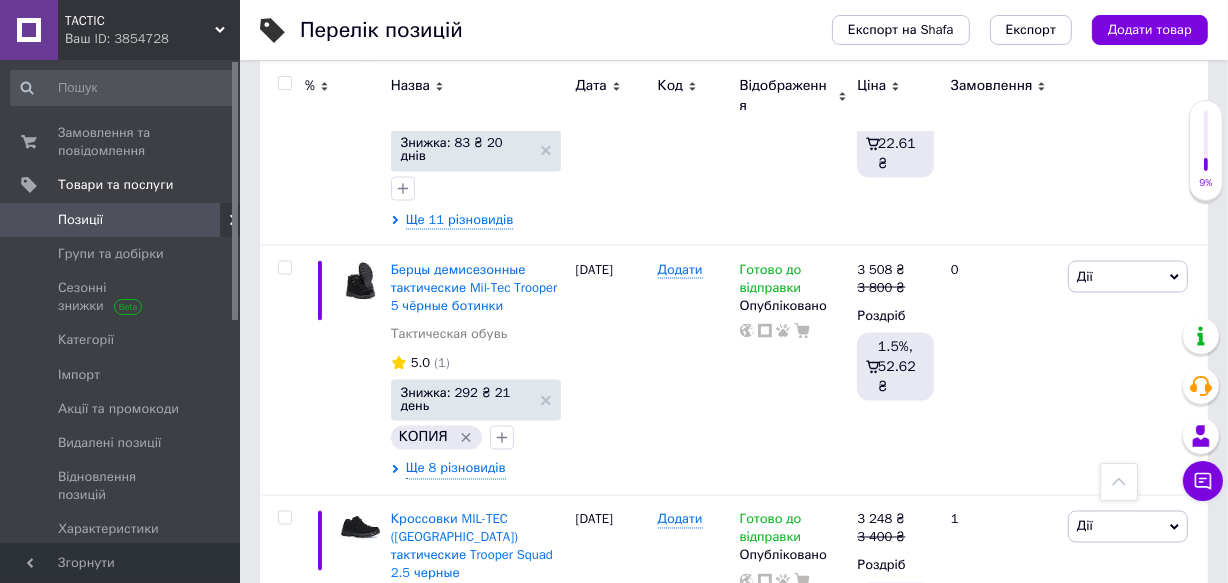 click at bounding box center (1119, 482) 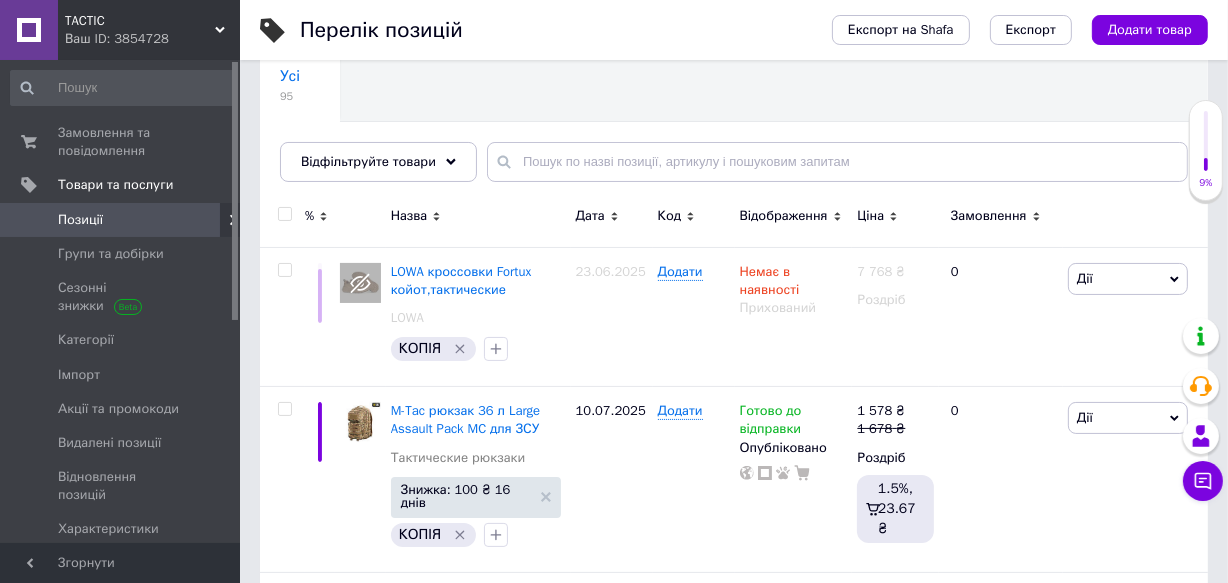 scroll, scrollTop: 230, scrollLeft: 0, axis: vertical 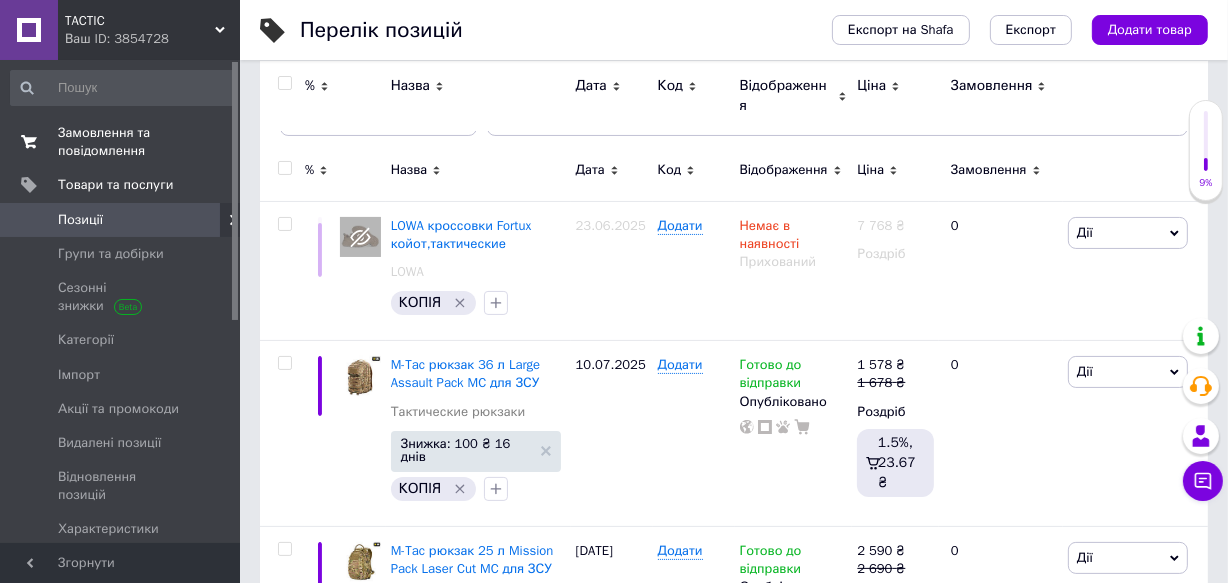 click on "Замовлення та повідомлення" at bounding box center (121, 142) 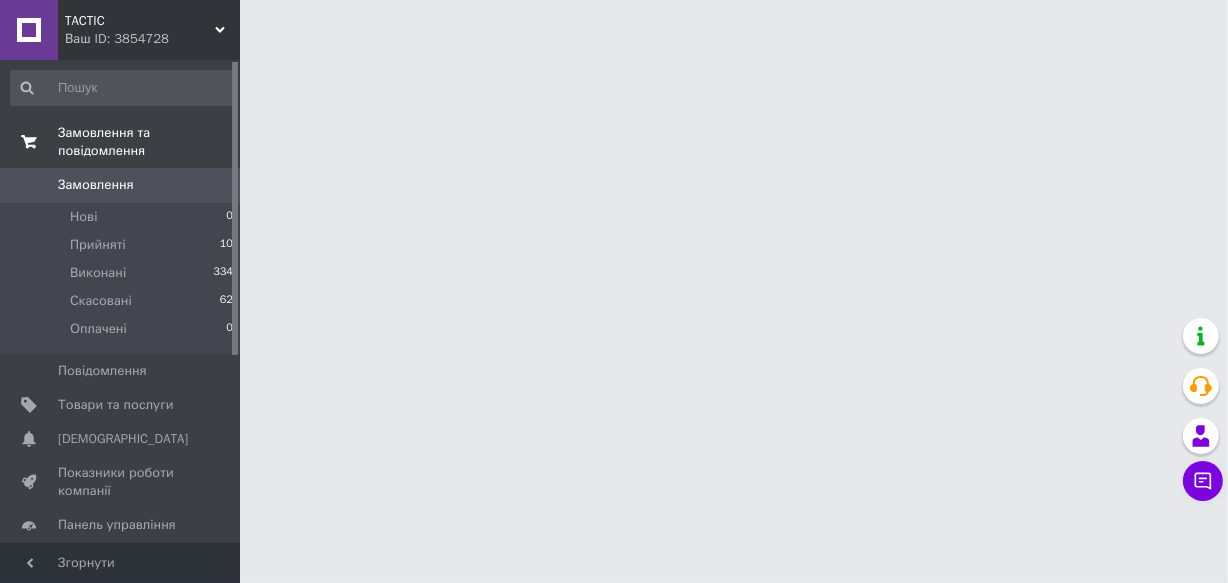 scroll, scrollTop: 0, scrollLeft: 0, axis: both 